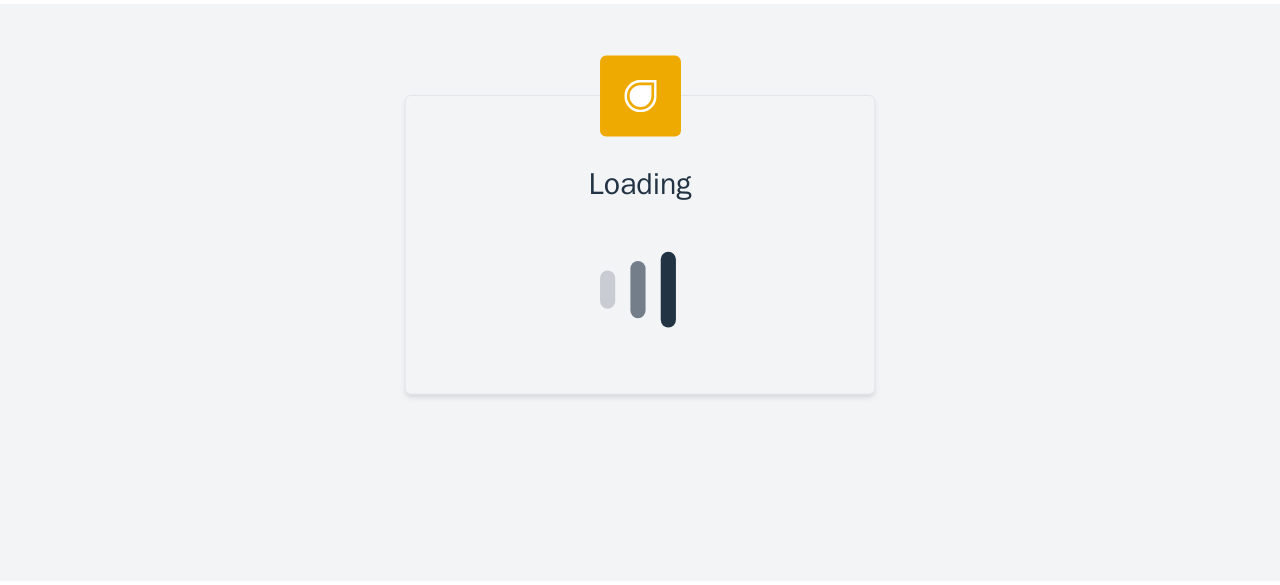 scroll, scrollTop: 0, scrollLeft: 0, axis: both 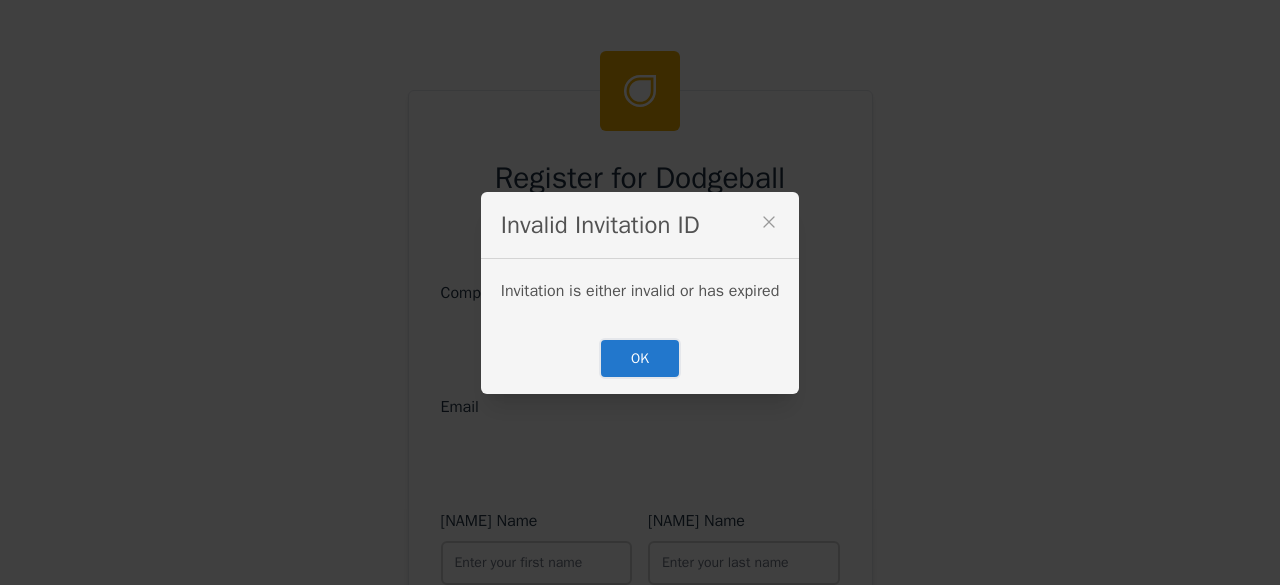 click on "OK" at bounding box center (640, 358) 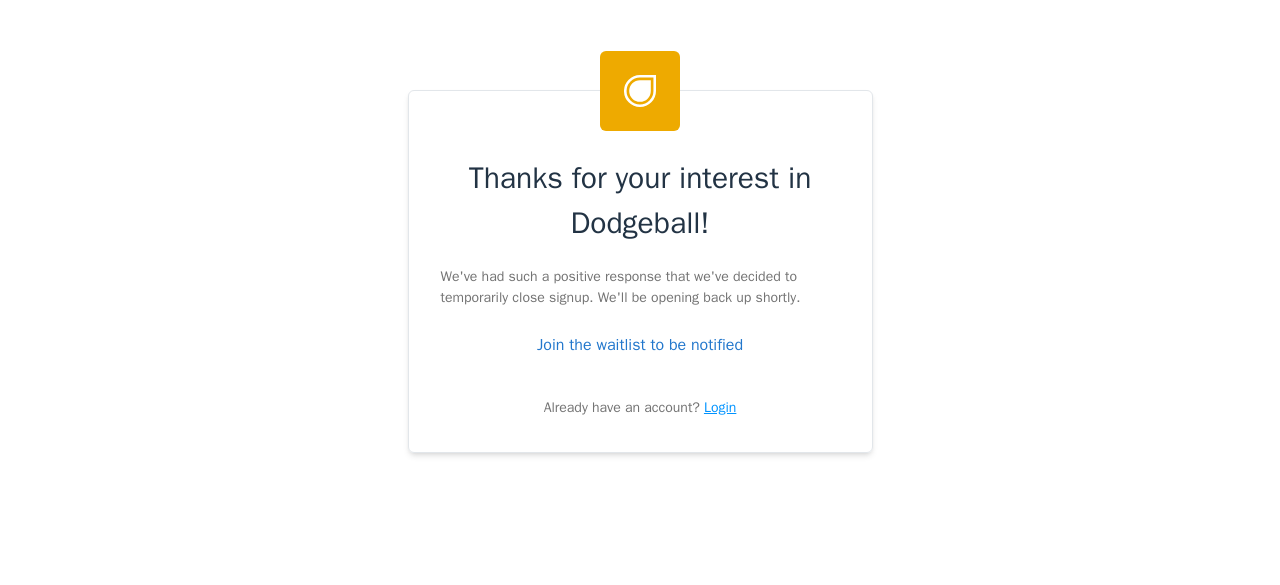click on "Login" at bounding box center [720, 407] 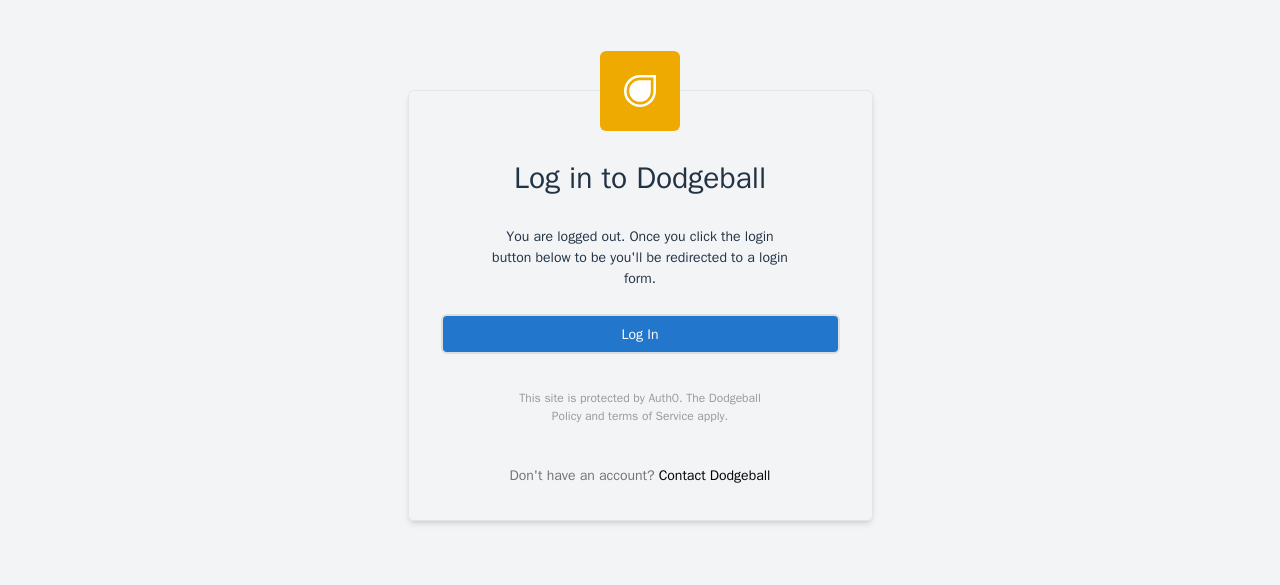 click on "Log In" at bounding box center (640, 334) 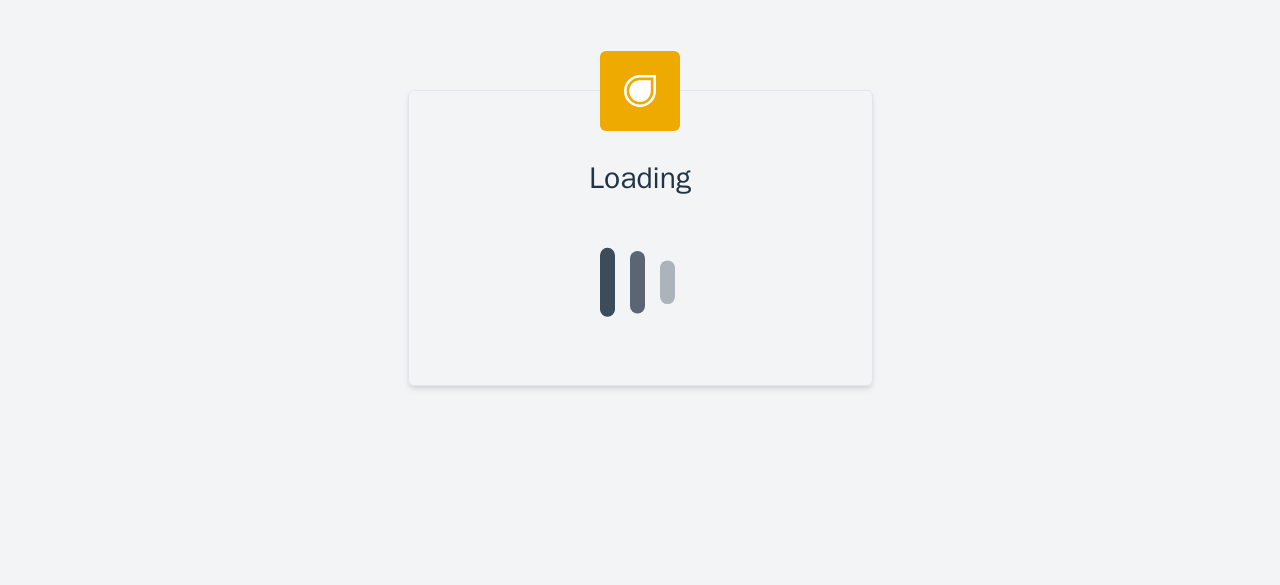 scroll, scrollTop: 0, scrollLeft: 0, axis: both 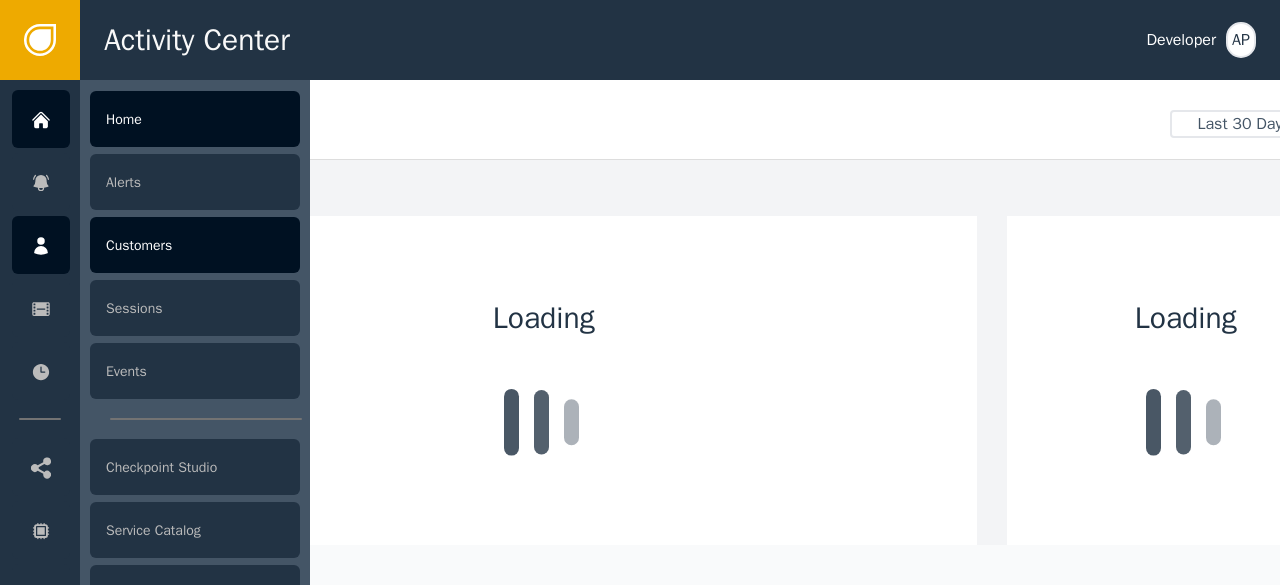 click 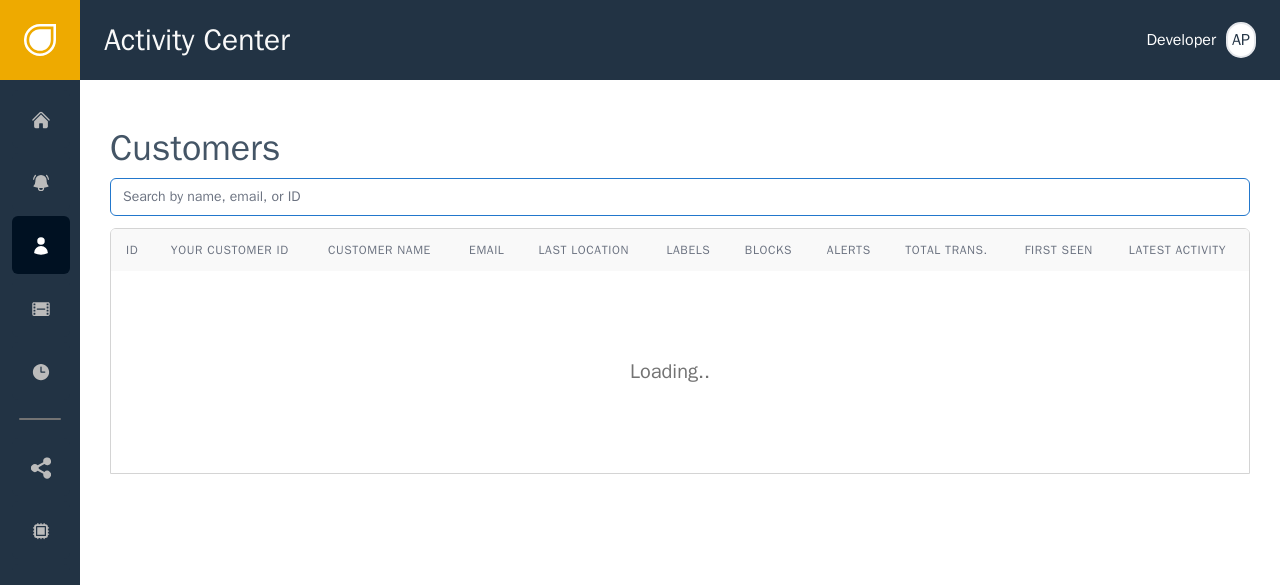 click at bounding box center (680, 197) 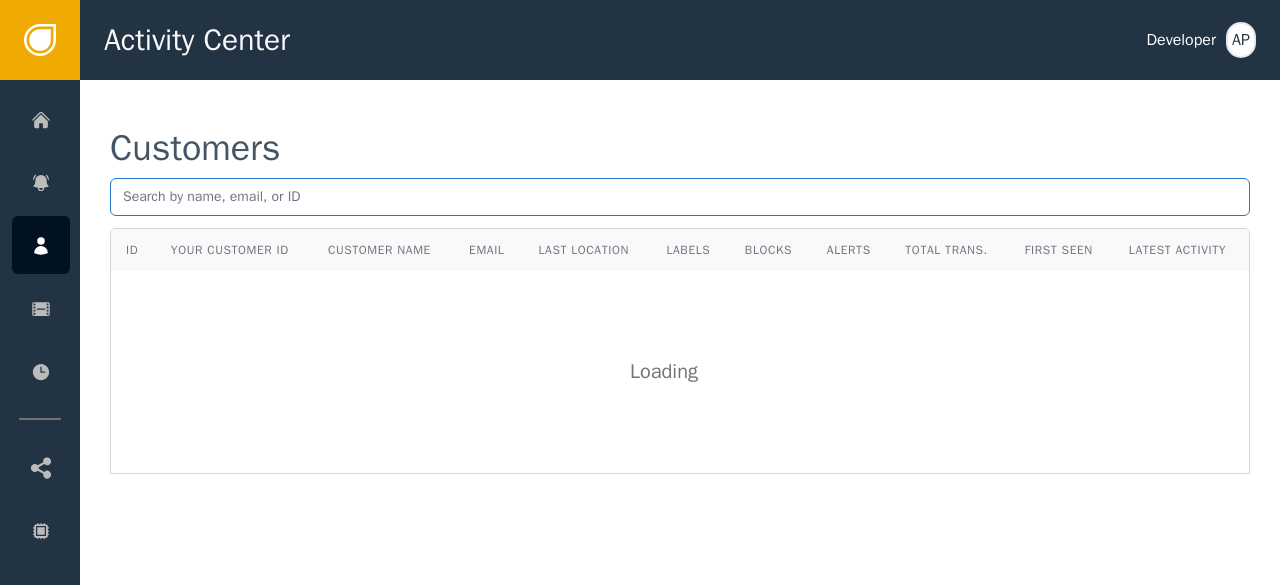paste on "rdiermeier@web.de" 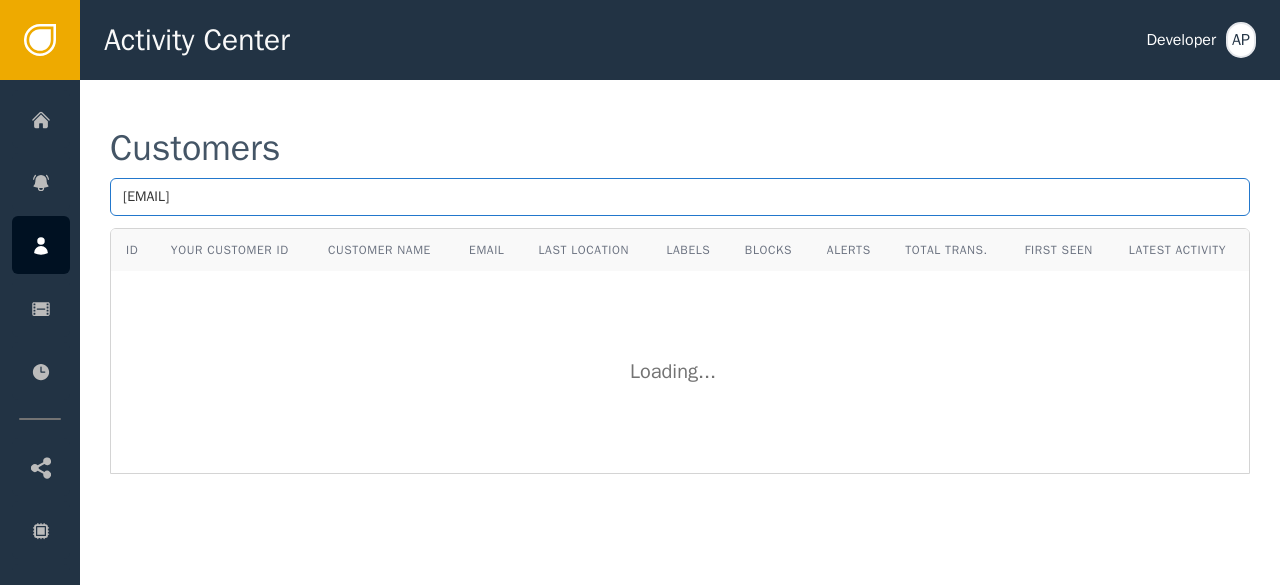 click on "rdiermeier@web.de" at bounding box center (680, 197) 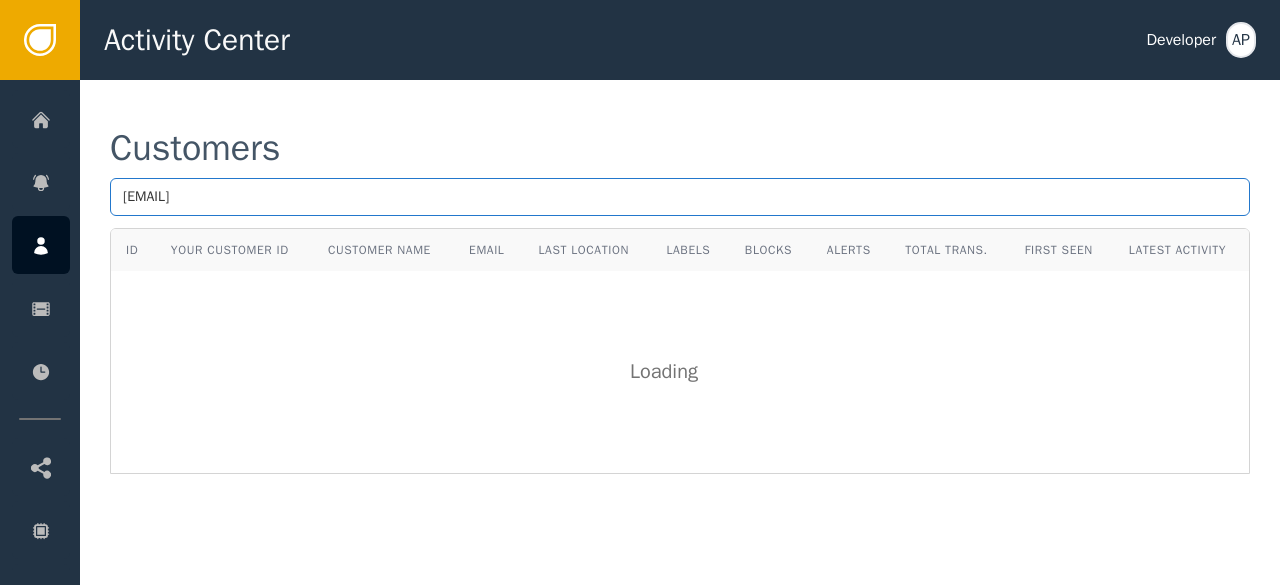 type on "rdiermeier@web.de" 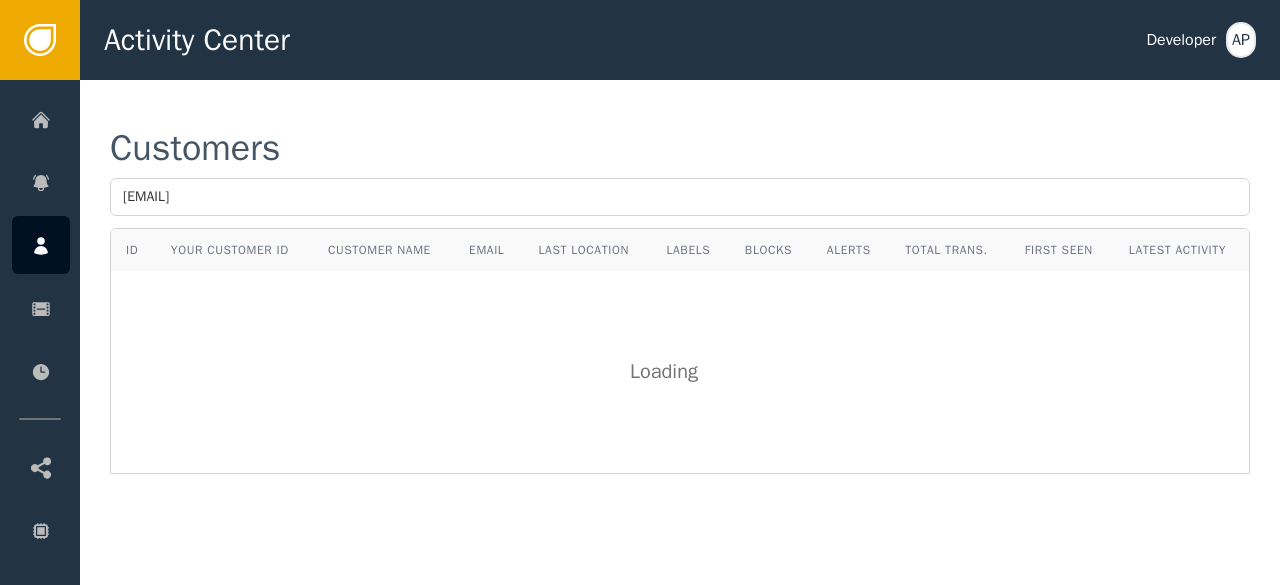 click on "Customers rdiermeier@web.de ID Your Customer ID Customer Name Email Last Location Labels Blocks Alerts Total Trans. First Seen Latest Activity Loading" at bounding box center (680, 302) 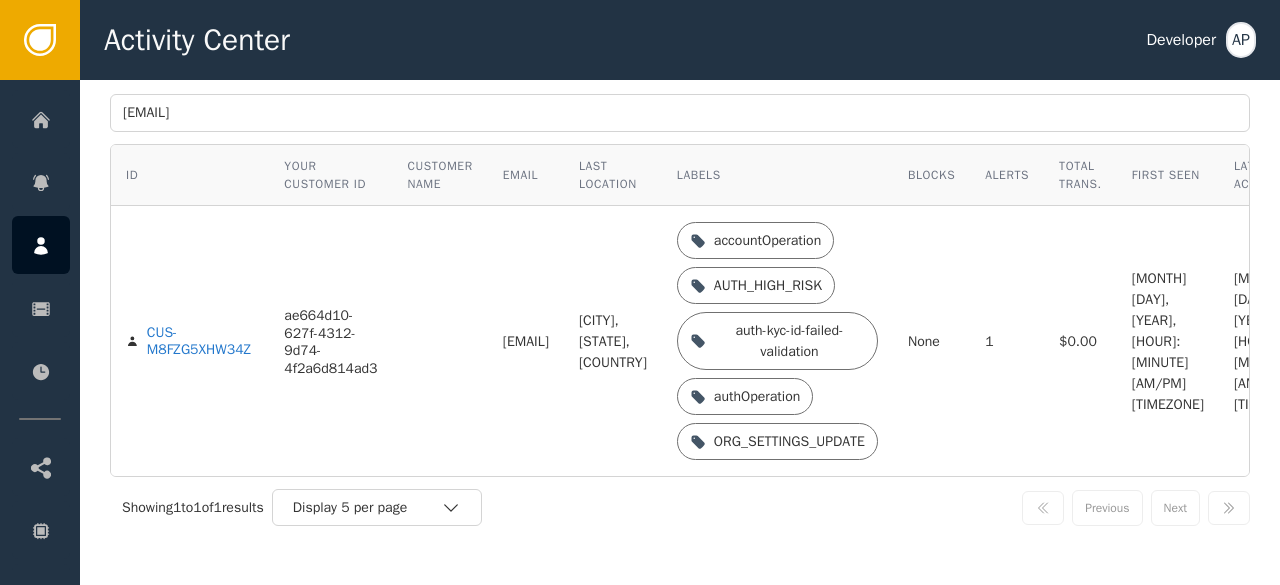 scroll, scrollTop: 85, scrollLeft: 0, axis: vertical 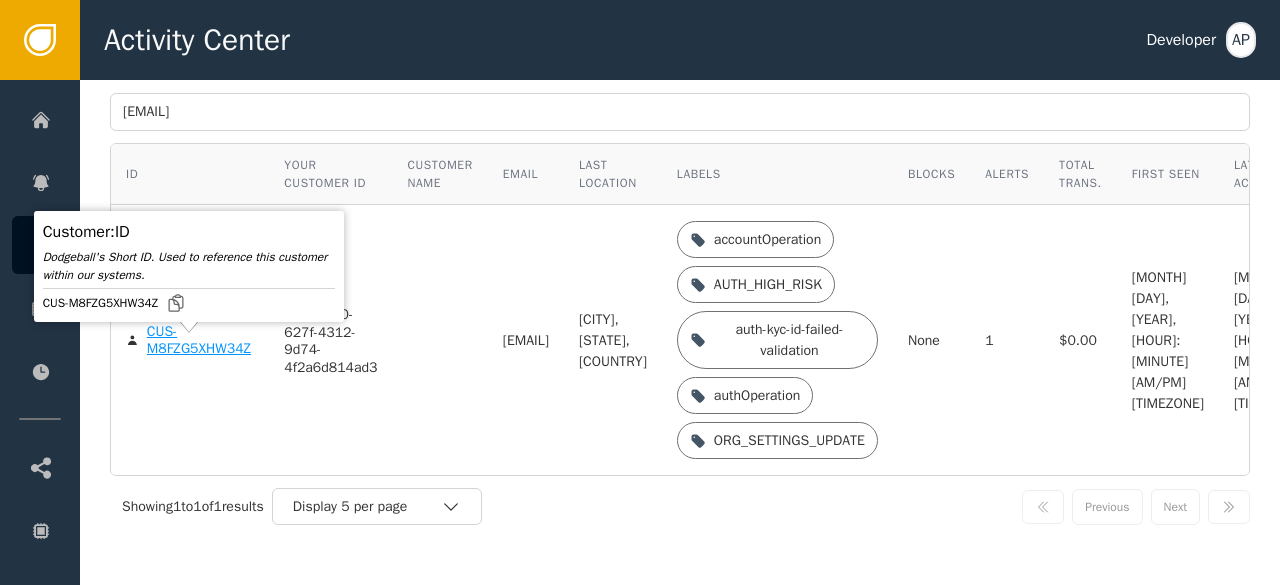click on "CUS-M8FZG5XHW34Z" at bounding box center [201, 340] 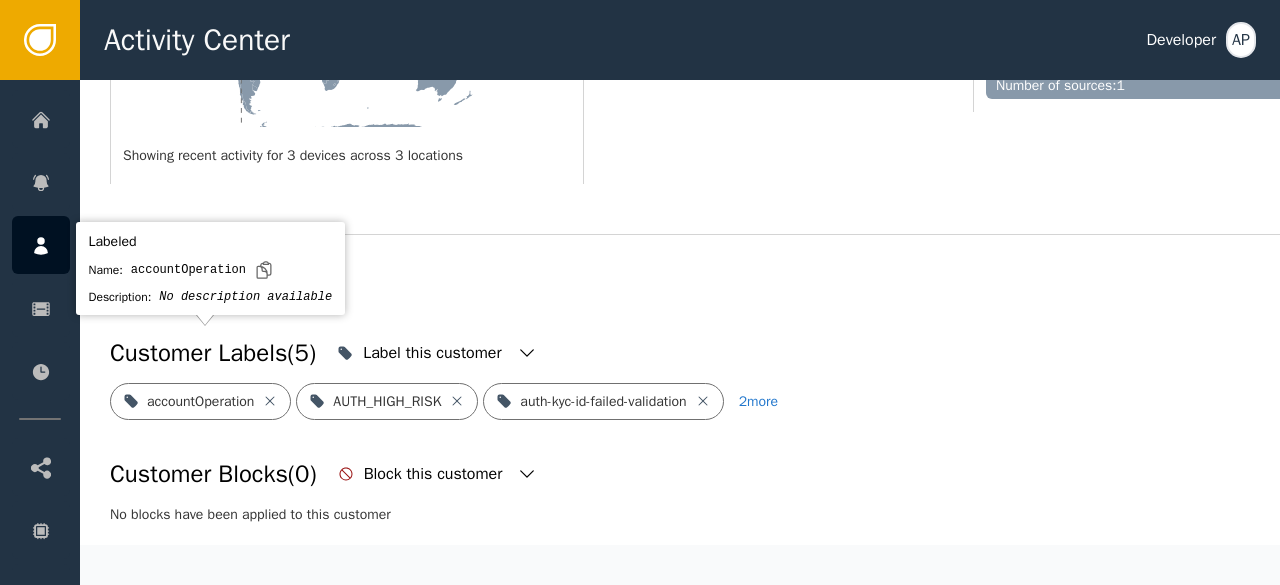 scroll, scrollTop: 712, scrollLeft: 0, axis: vertical 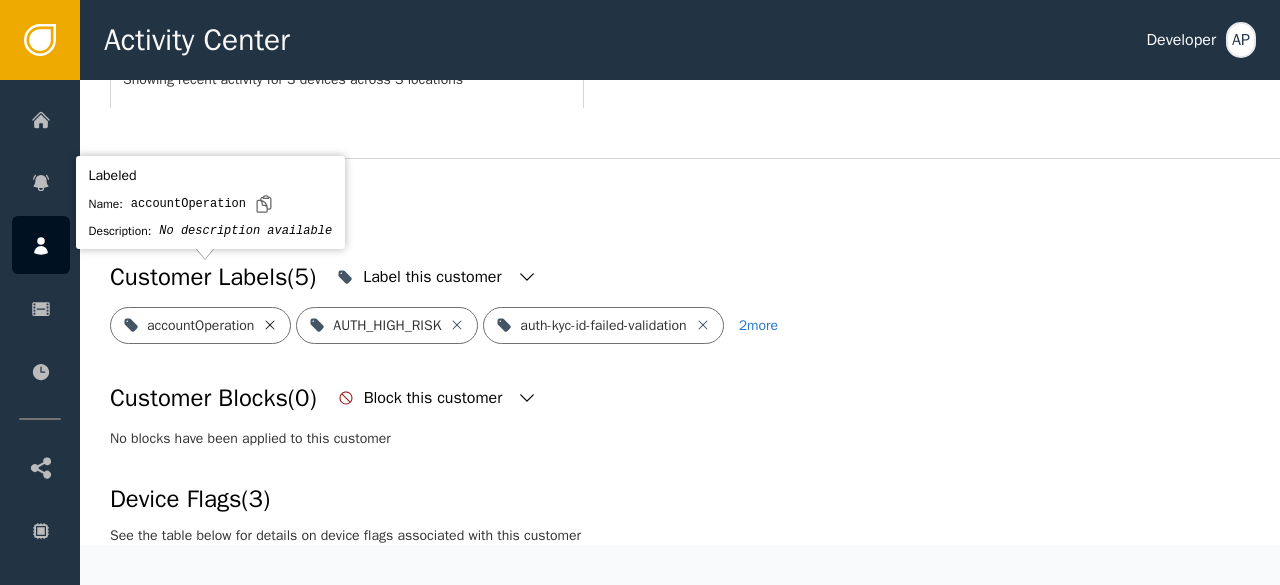 click 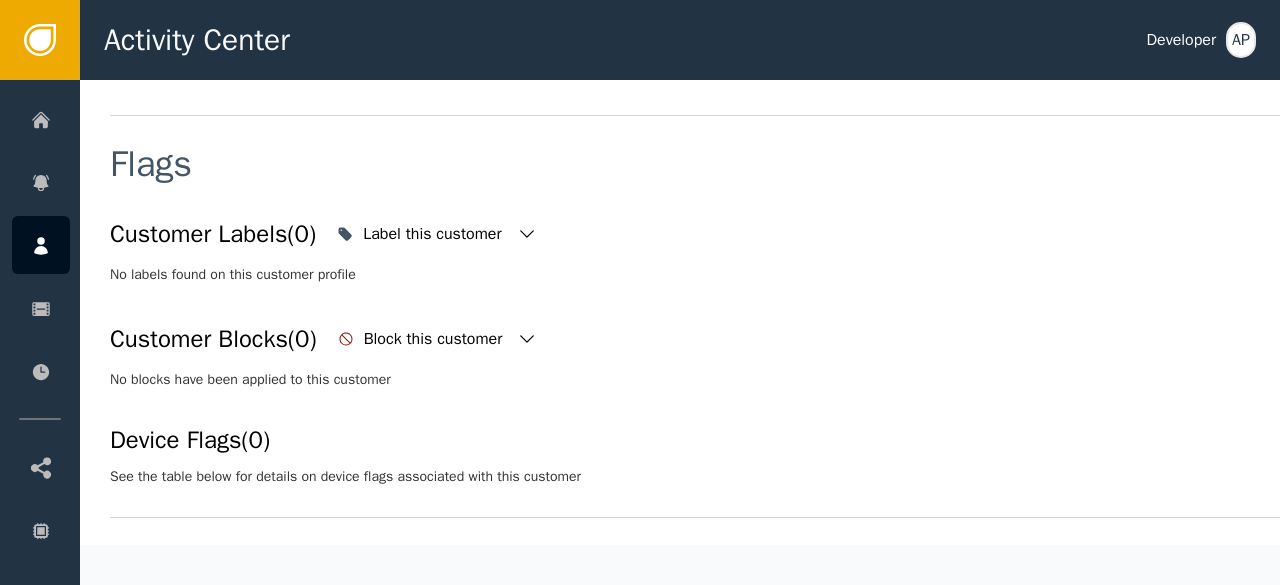 scroll, scrollTop: 712, scrollLeft: 0, axis: vertical 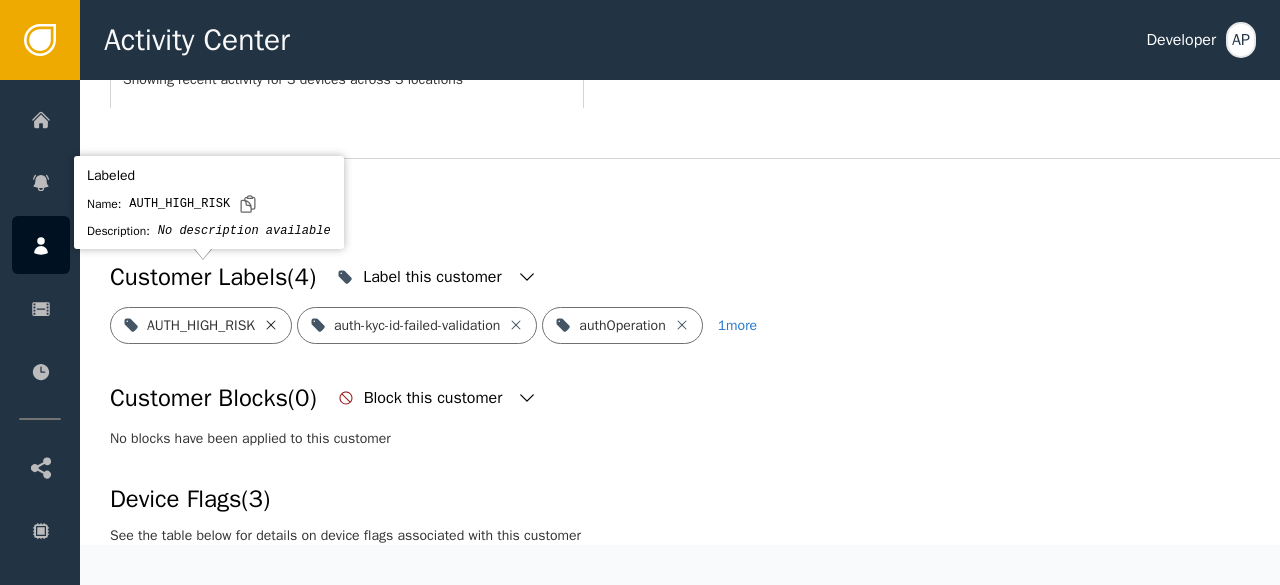 click 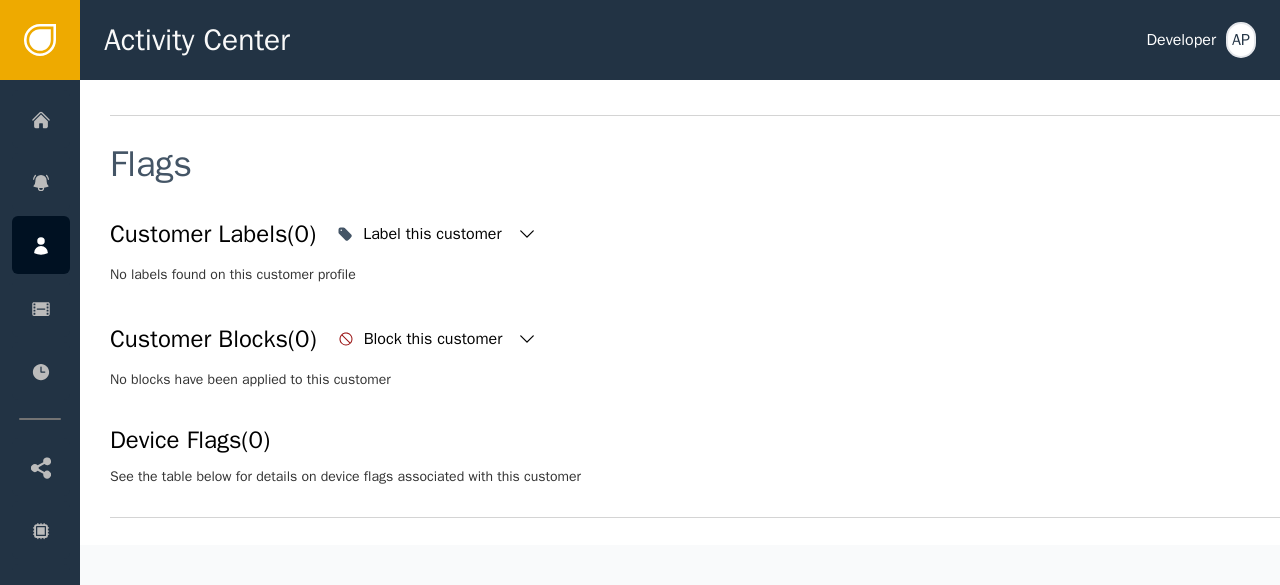 scroll, scrollTop: 712, scrollLeft: 0, axis: vertical 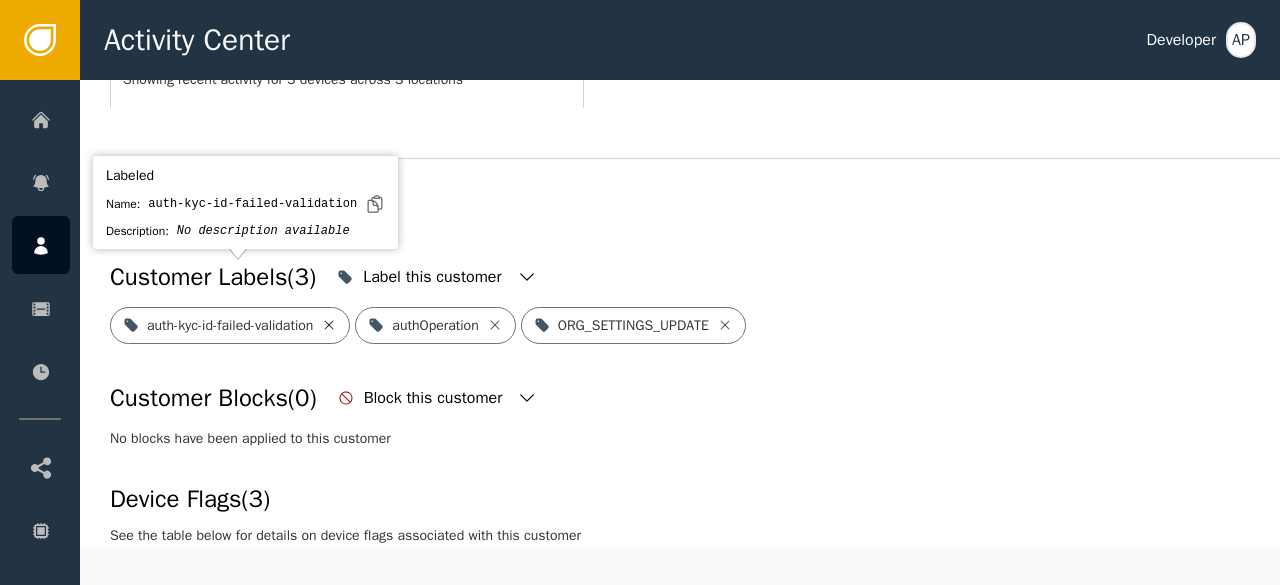 click 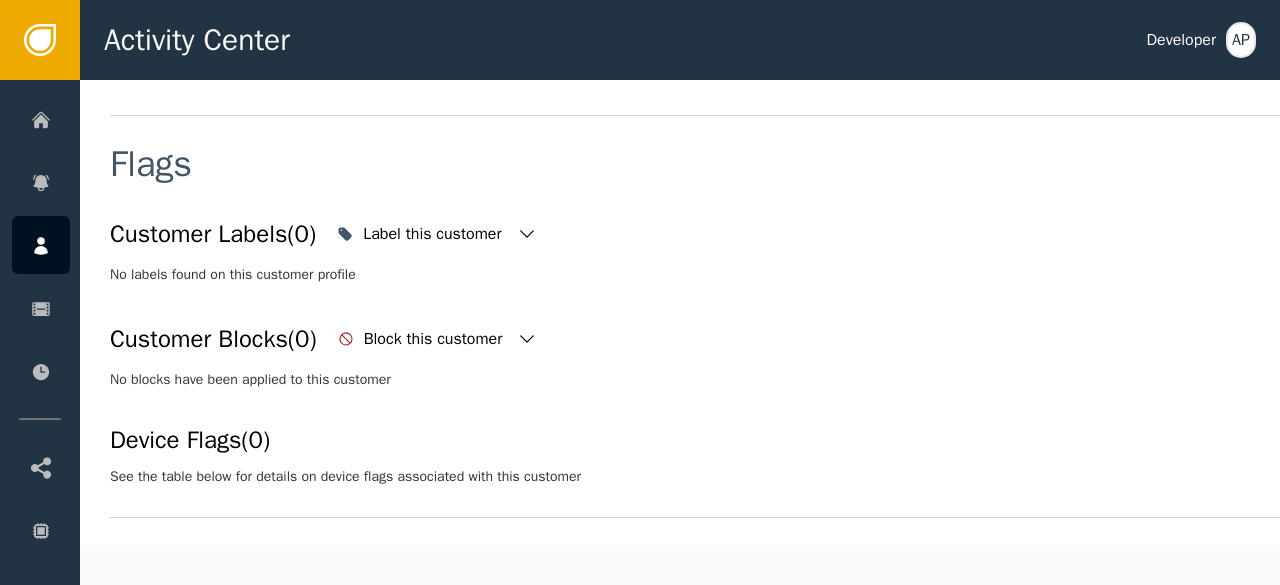 scroll, scrollTop: 712, scrollLeft: 0, axis: vertical 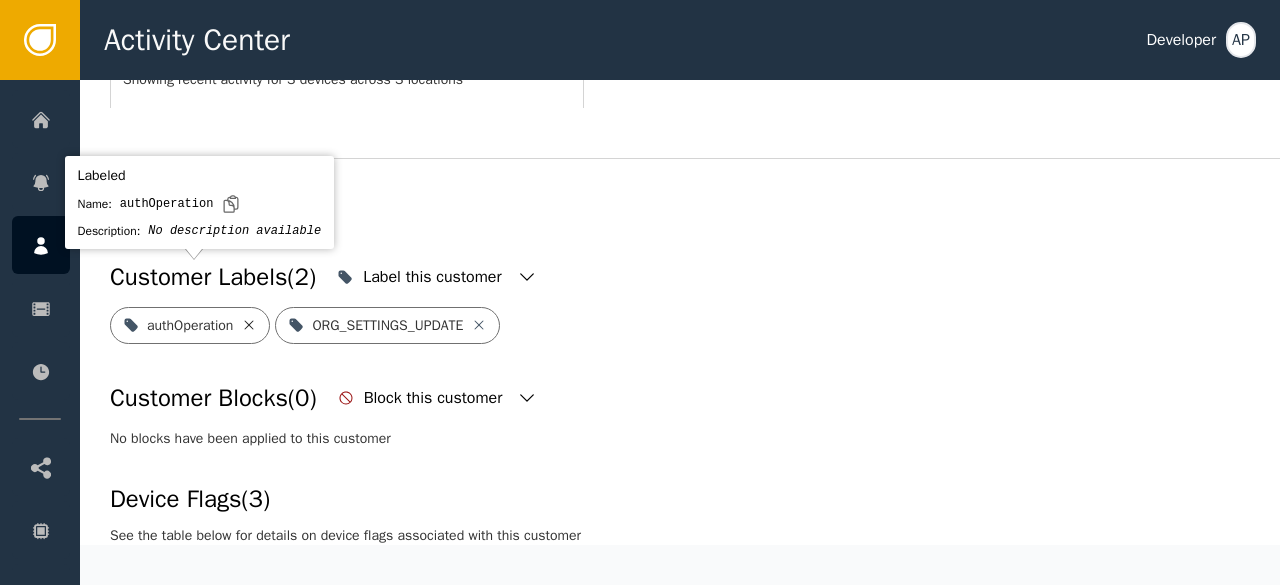 click 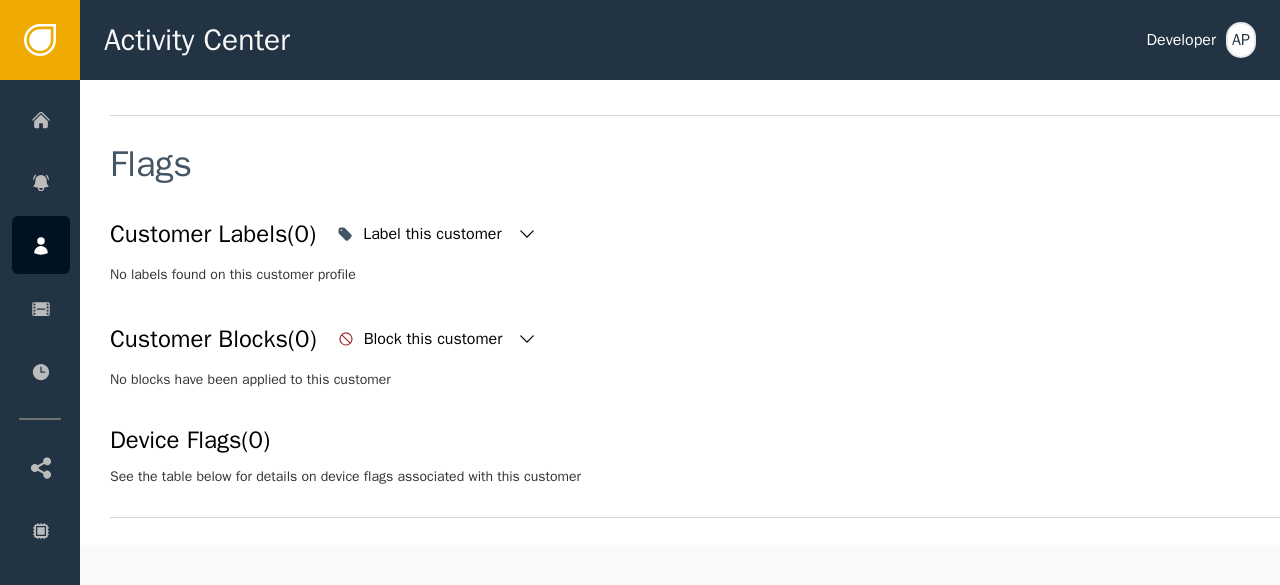 scroll, scrollTop: 712, scrollLeft: 0, axis: vertical 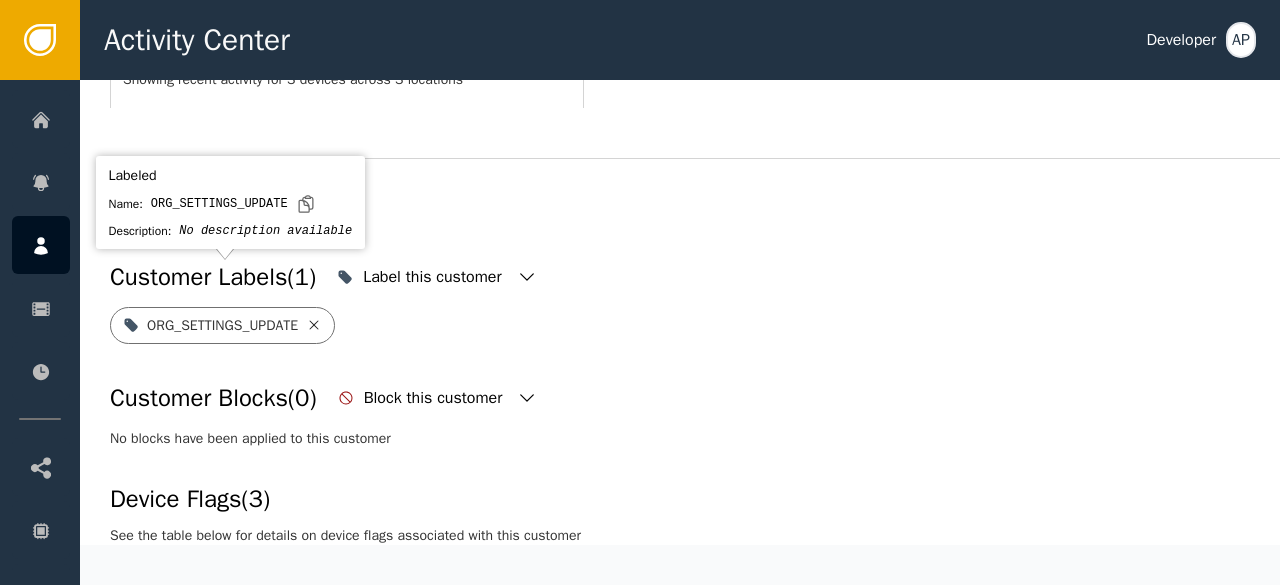 click 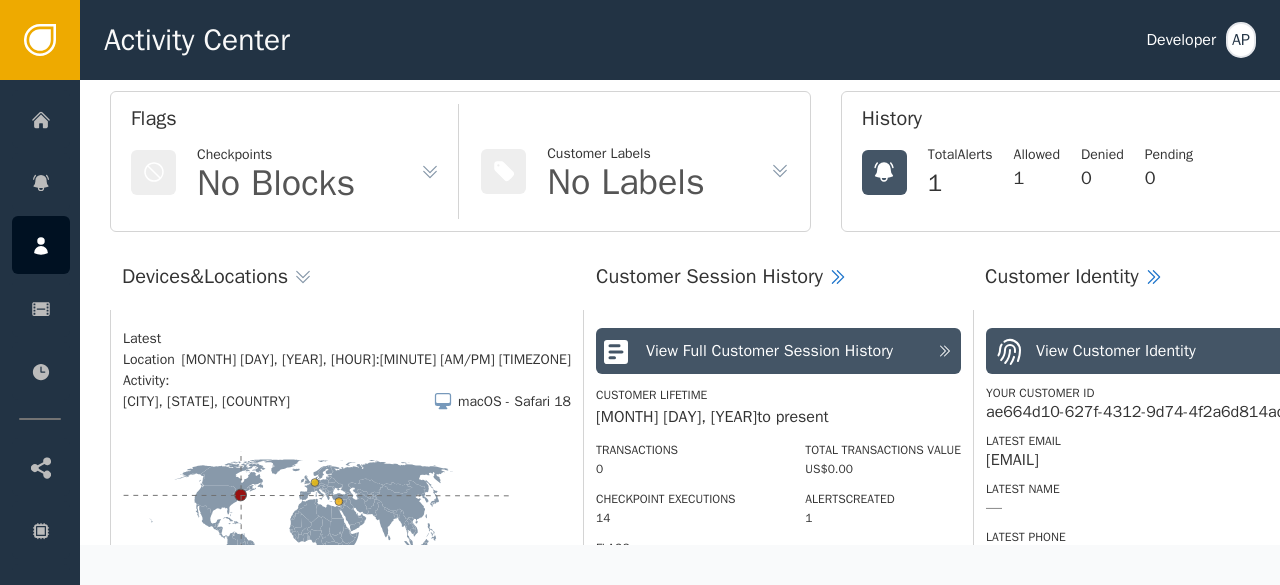 scroll, scrollTop: 0, scrollLeft: 0, axis: both 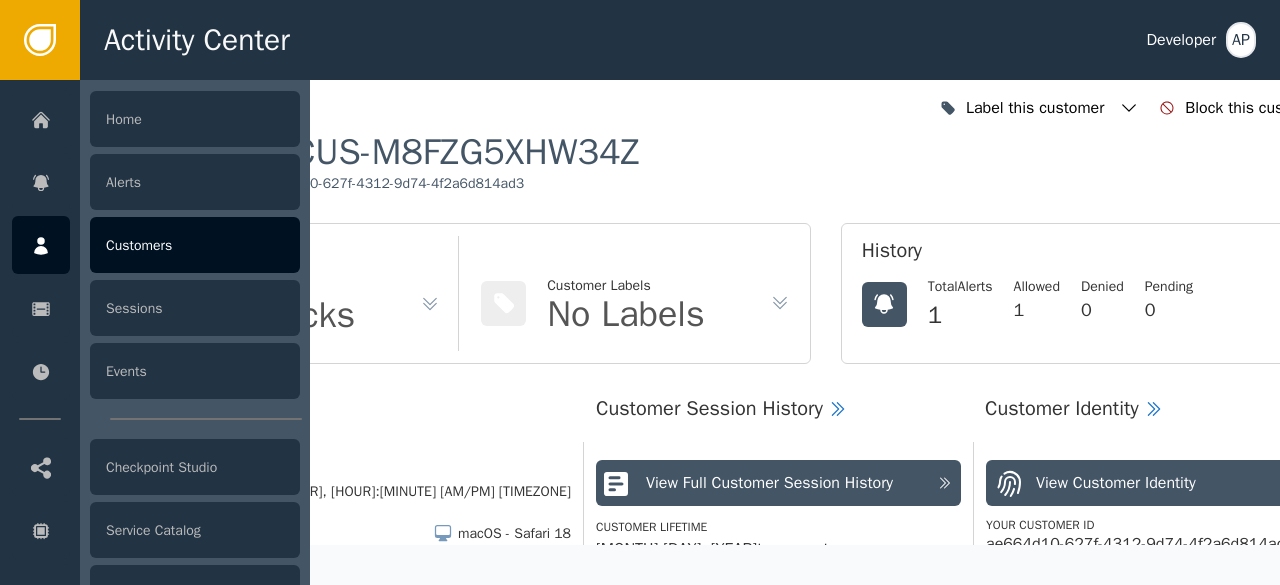 click 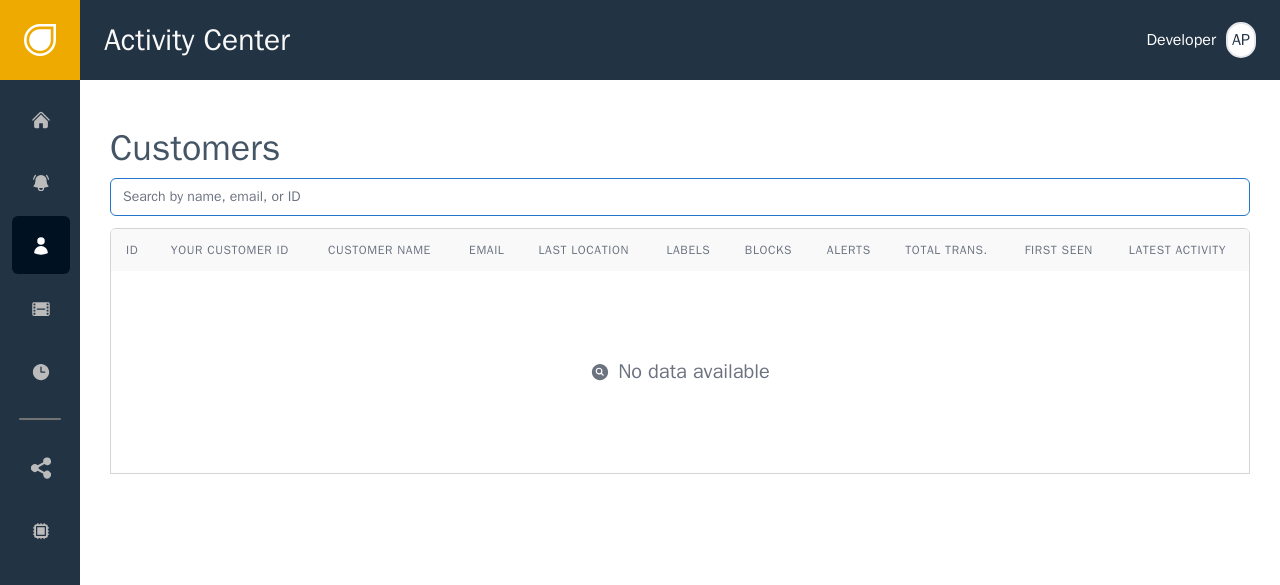 click at bounding box center [680, 197] 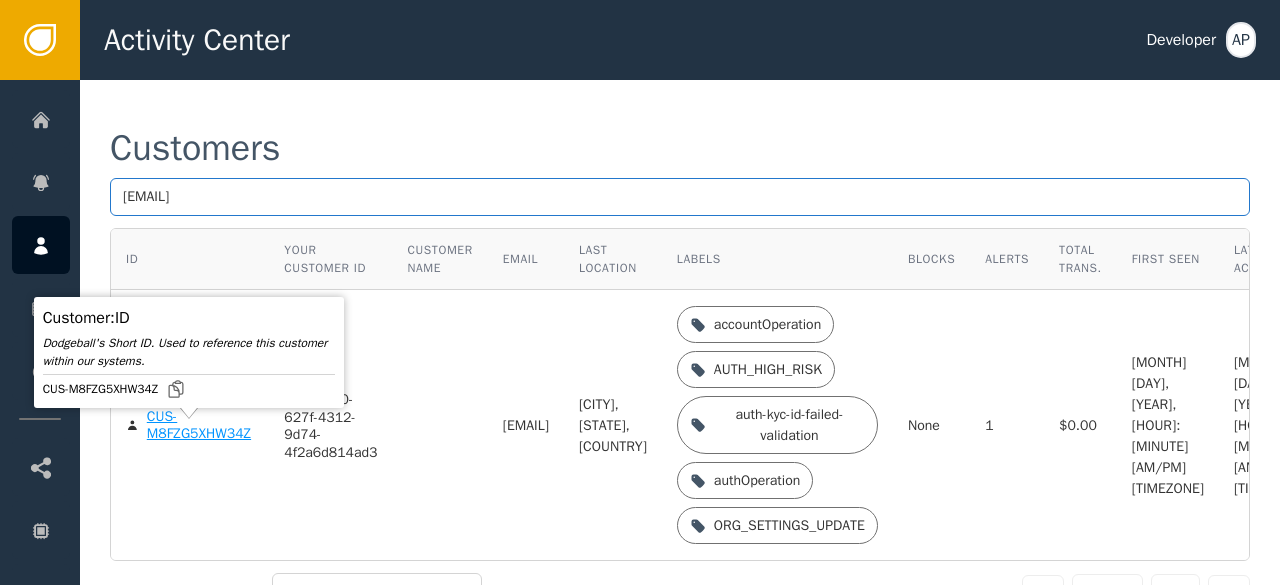 type on "rdiermeier@web.de" 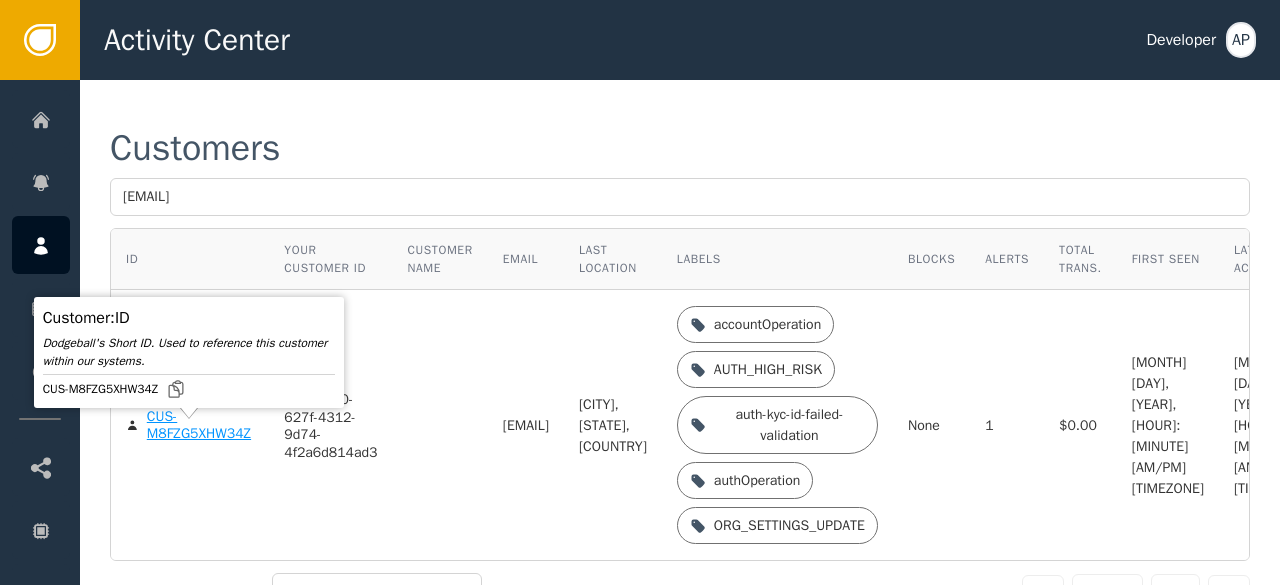click on "CUS-M8FZG5XHW34Z" at bounding box center (201, 425) 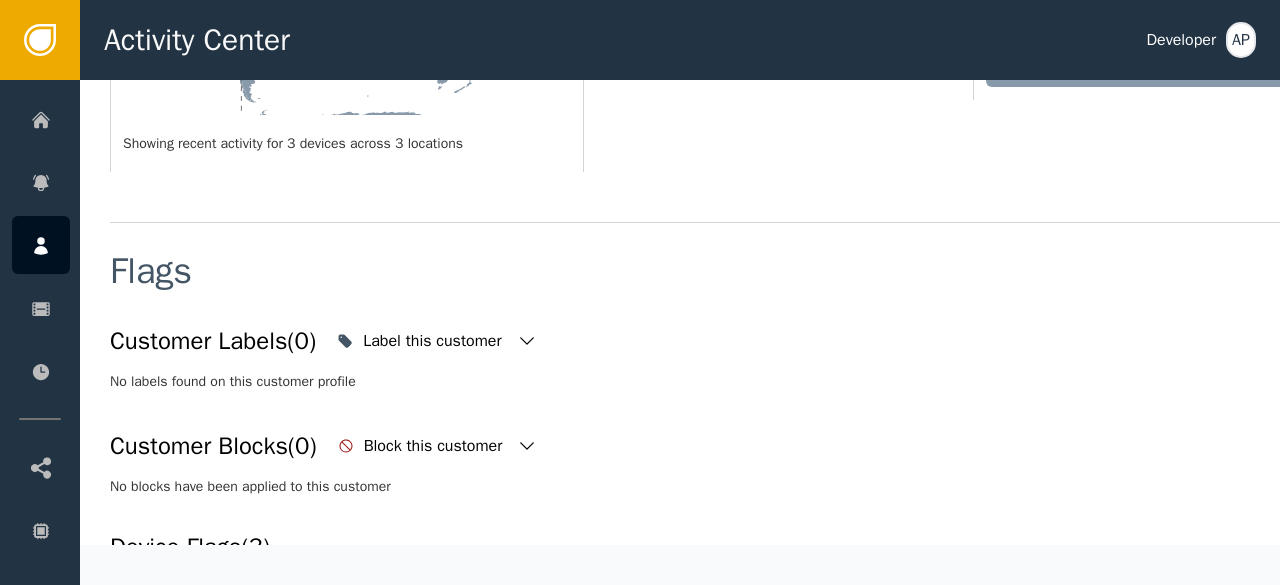 scroll, scrollTop: 649, scrollLeft: 0, axis: vertical 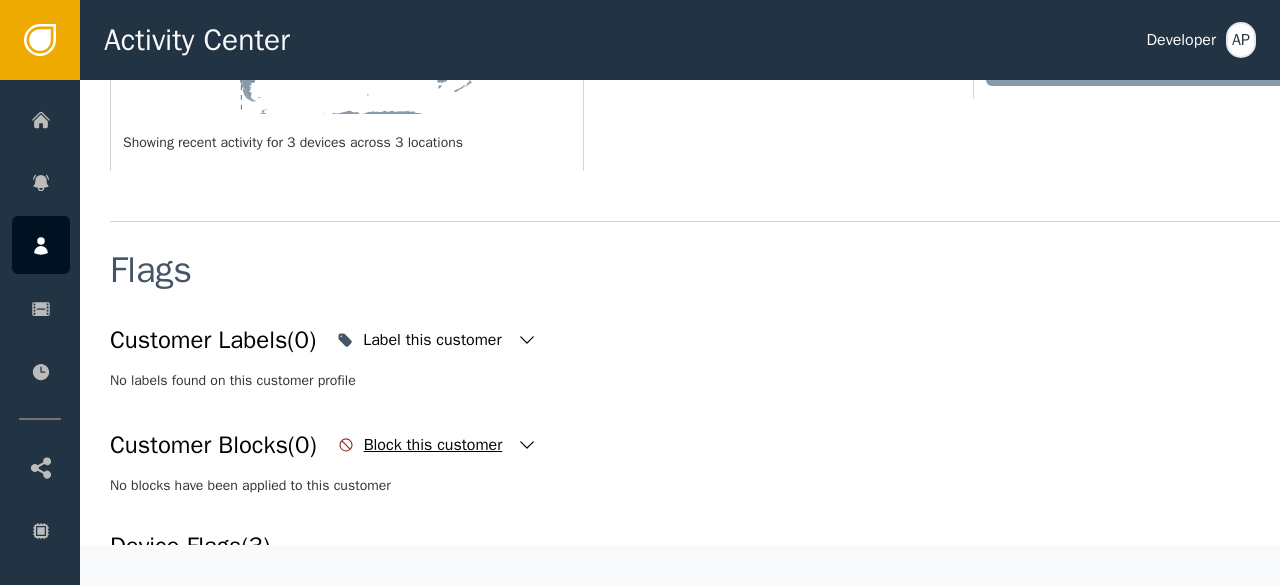 click on "Block this customer" at bounding box center [436, 445] 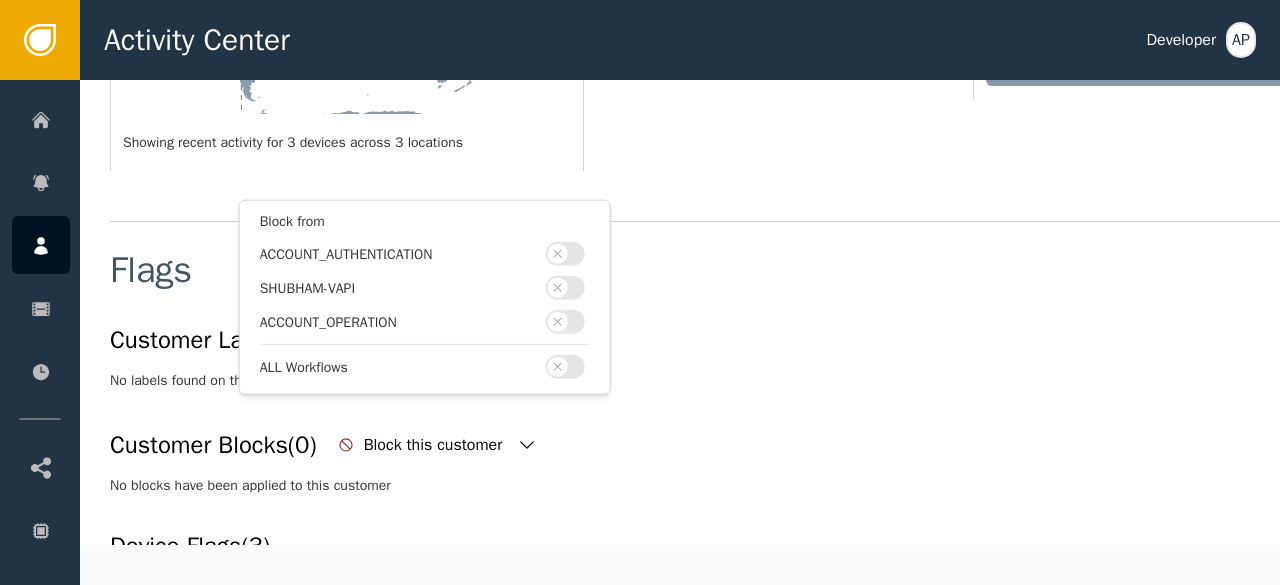 click at bounding box center (565, 367) 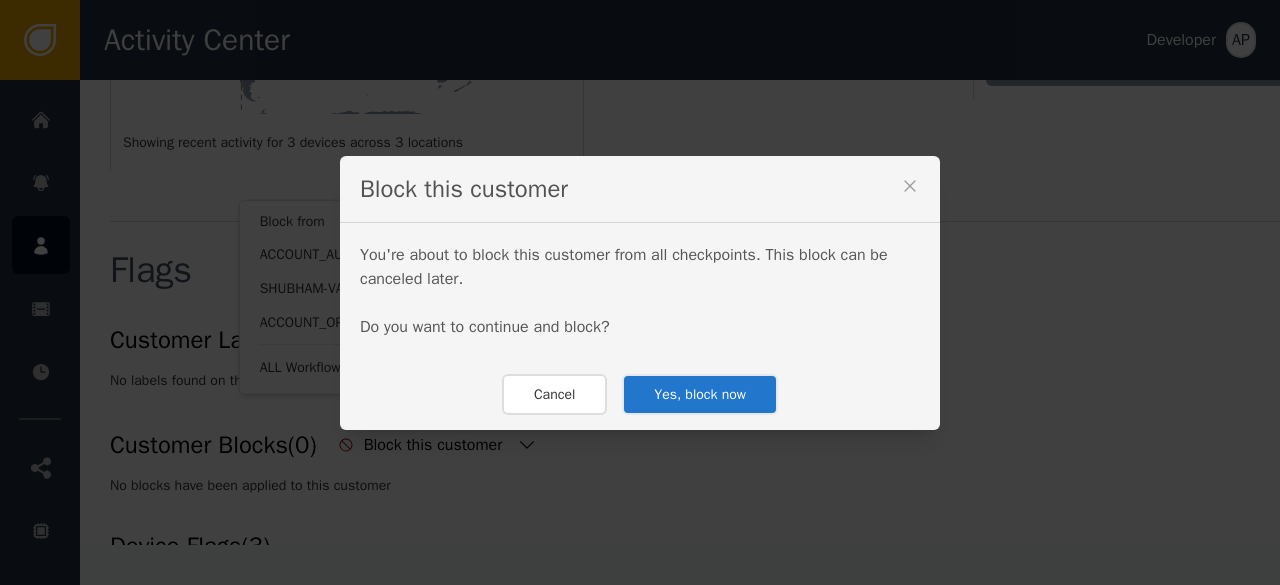 click on "Yes, block now" at bounding box center (700, 394) 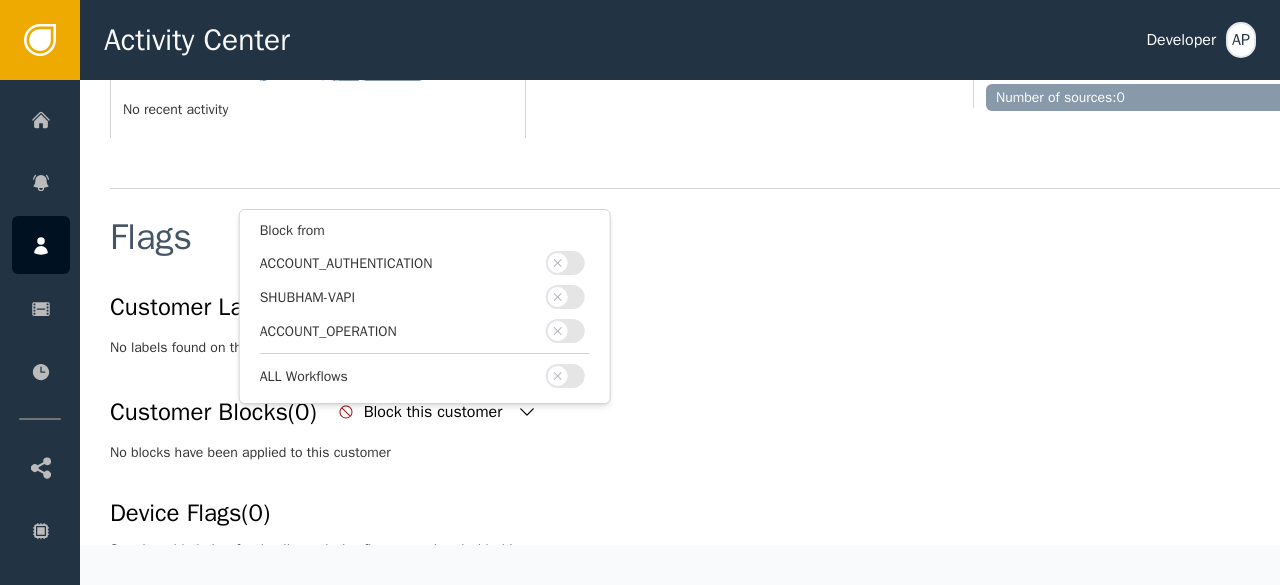scroll, scrollTop: 658, scrollLeft: 0, axis: vertical 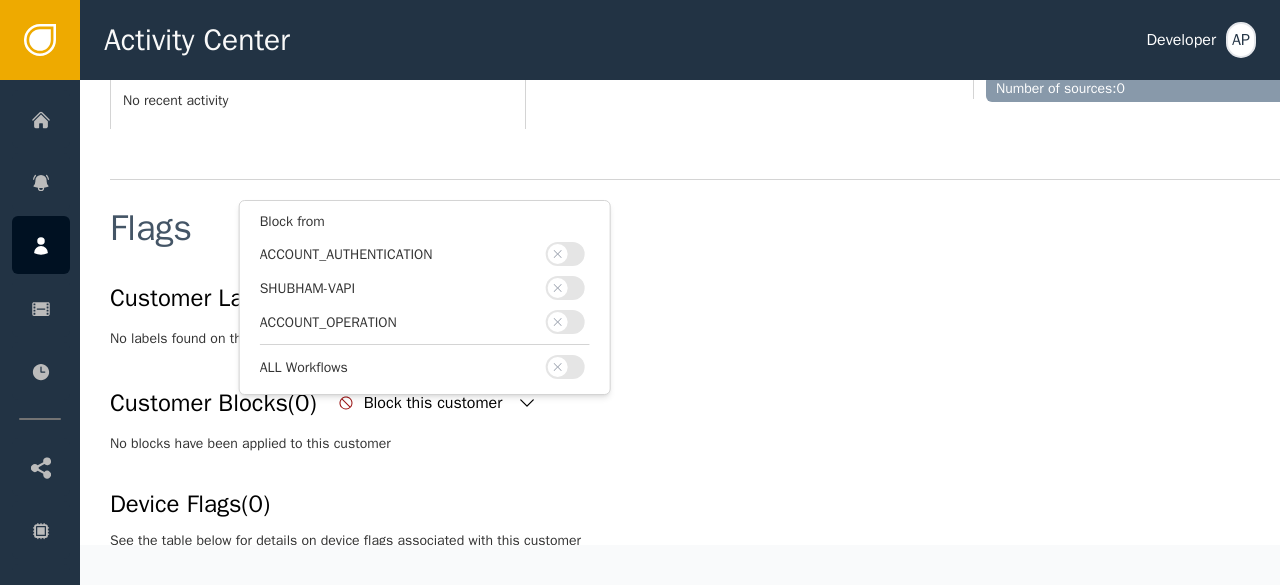 click on "Customer Labels  (0) Label this customer No labels found on this customer profile Customer Blocks  (0) Block this customer Block from ACCOUNT_AUTHENTICATION SHUBHAM-VAPI ACCOUNT_OPERATION ALL Workflows No blocks have been applied to this customer Device Flags  (0) See the table below for details on device flags associated with this customer" at bounding box center (737, 413) 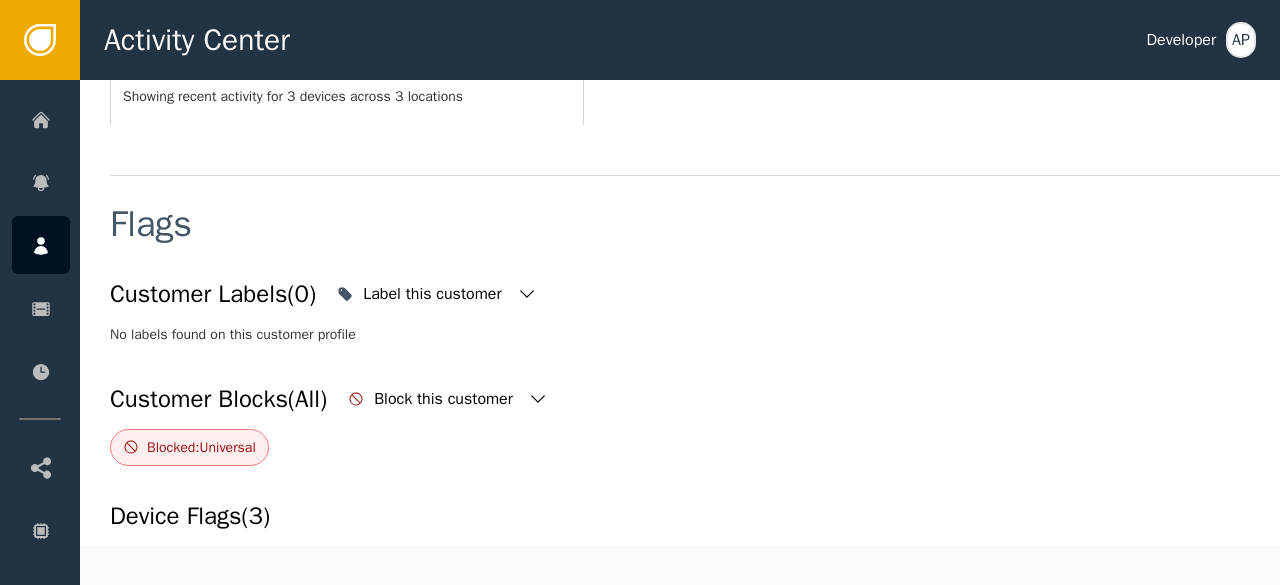 scroll, scrollTop: 698, scrollLeft: 0, axis: vertical 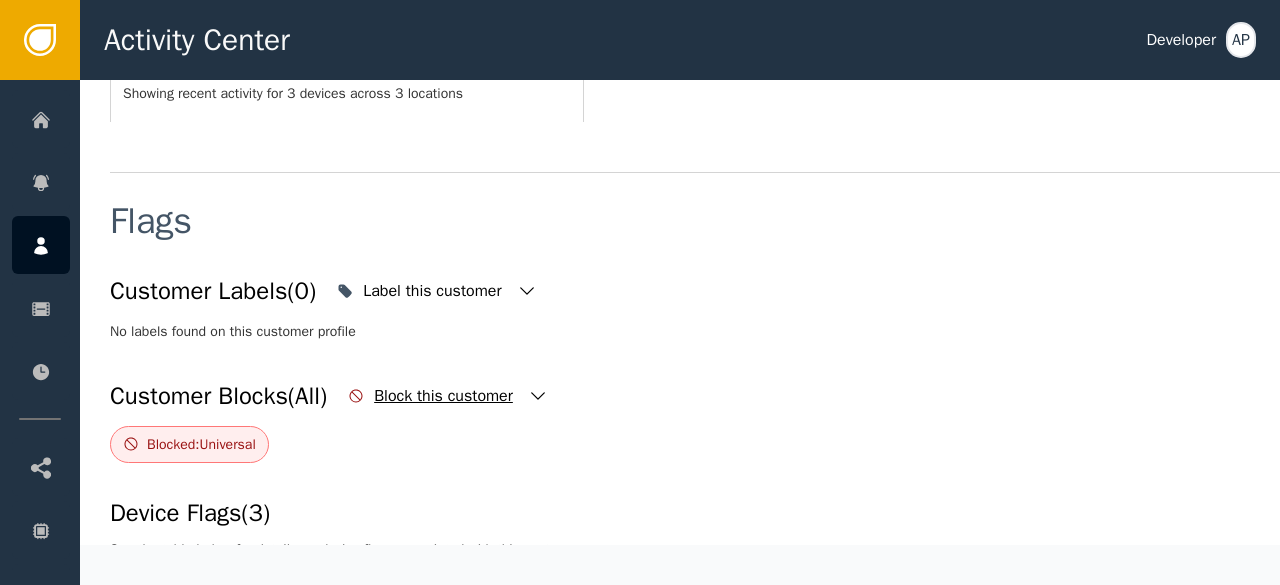 click on "Block this customer" at bounding box center [446, 396] 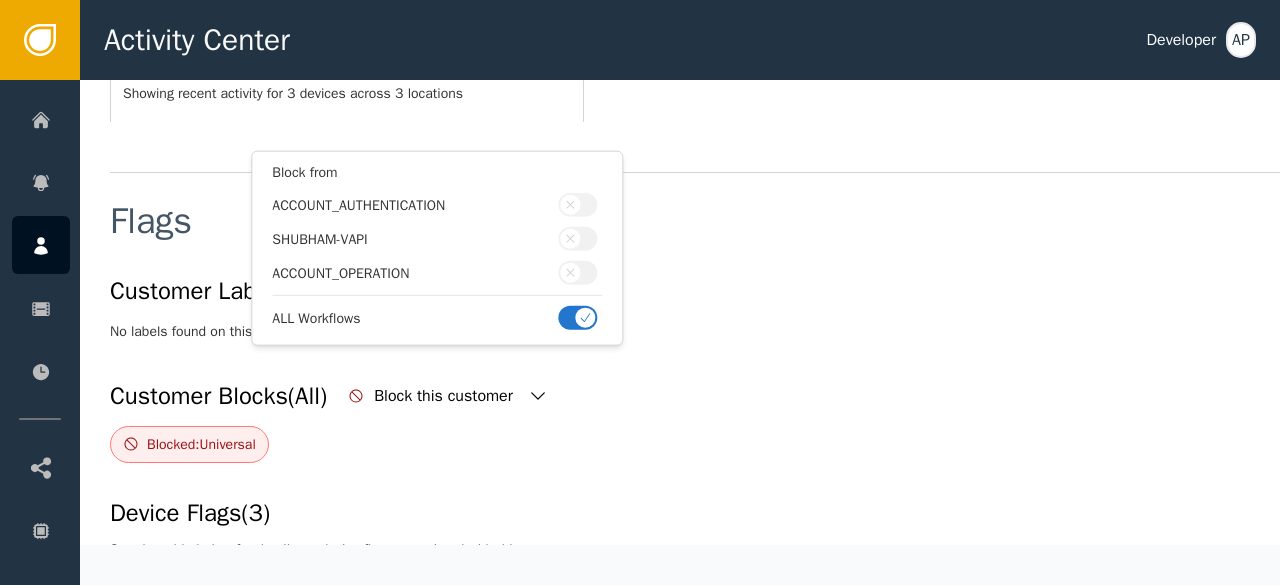 click at bounding box center (577, 318) 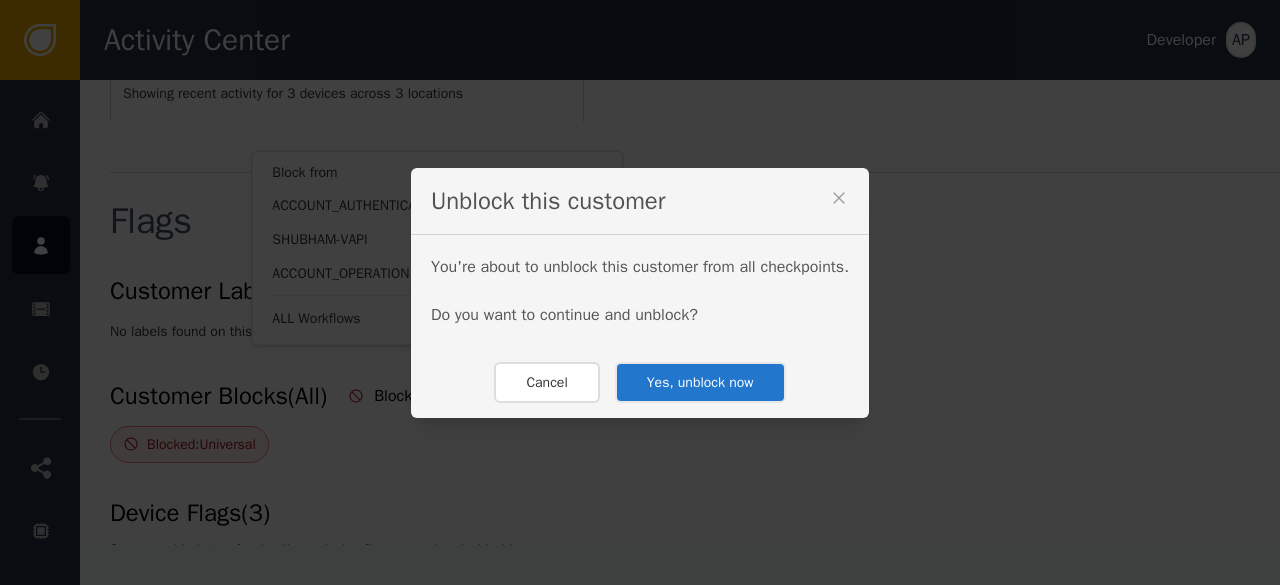 click on "Yes, unblock now" at bounding box center (700, 382) 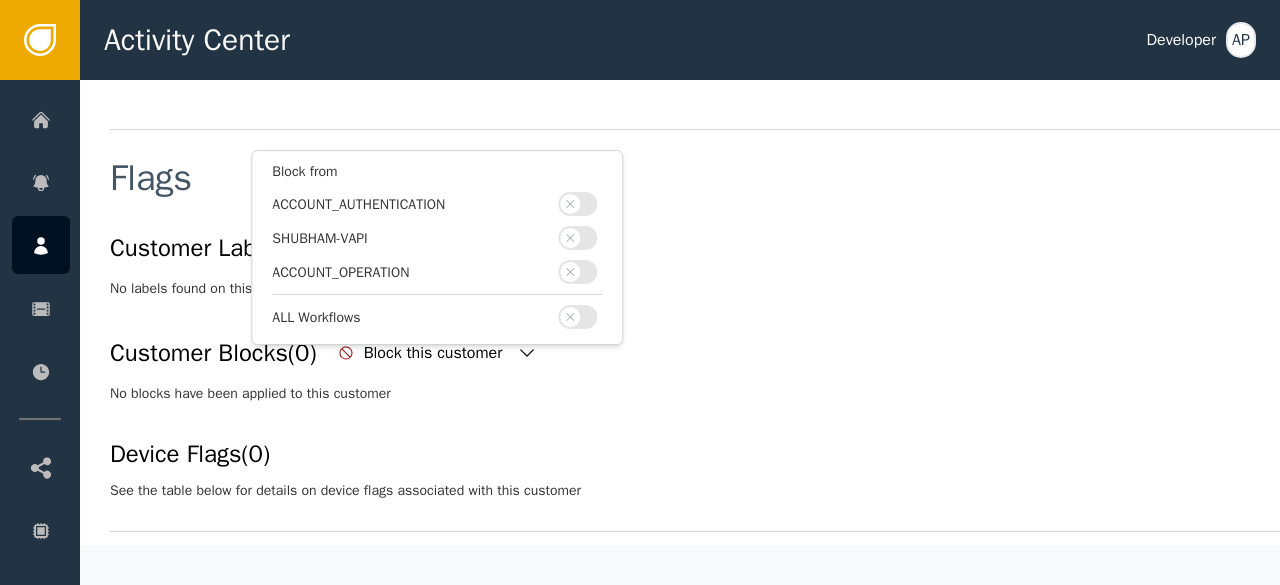 click on "Customer Blocks  (0) Block this customer Block from ACCOUNT_AUTHENTICATION SHUBHAM-VAPI ACCOUNT_OPERATION ALL Workflows" at bounding box center [737, 353] 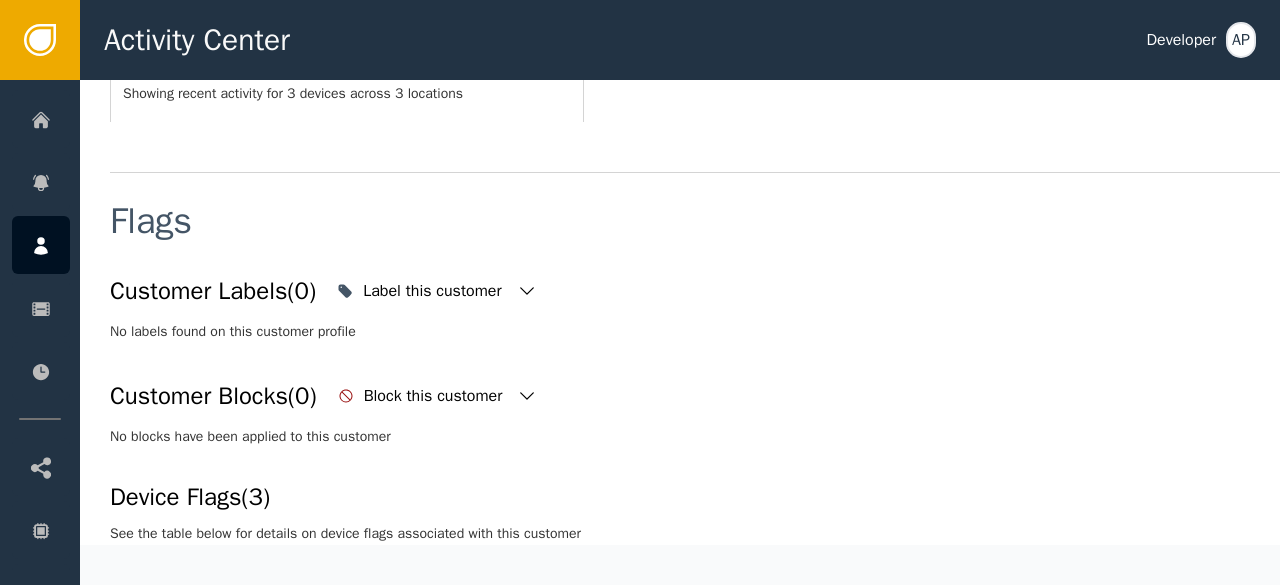 scroll, scrollTop: 0, scrollLeft: 0, axis: both 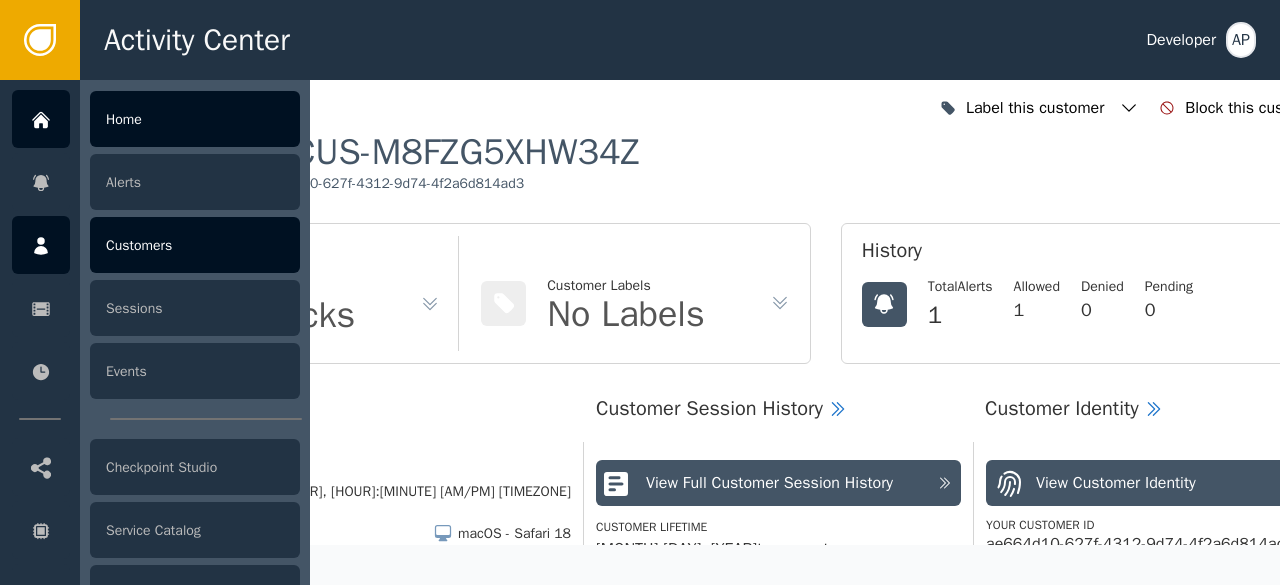 click at bounding box center (41, 119) 